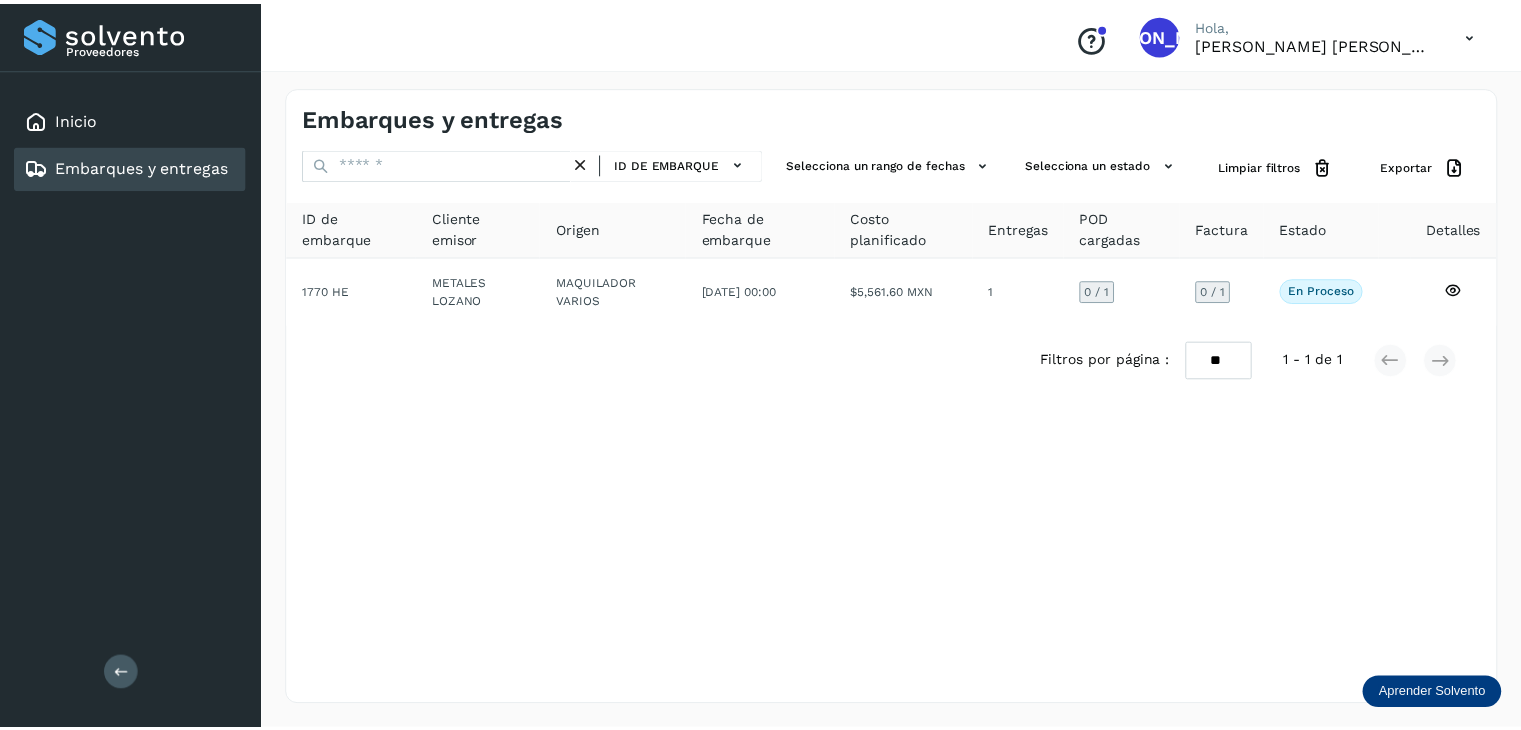 scroll, scrollTop: 0, scrollLeft: 0, axis: both 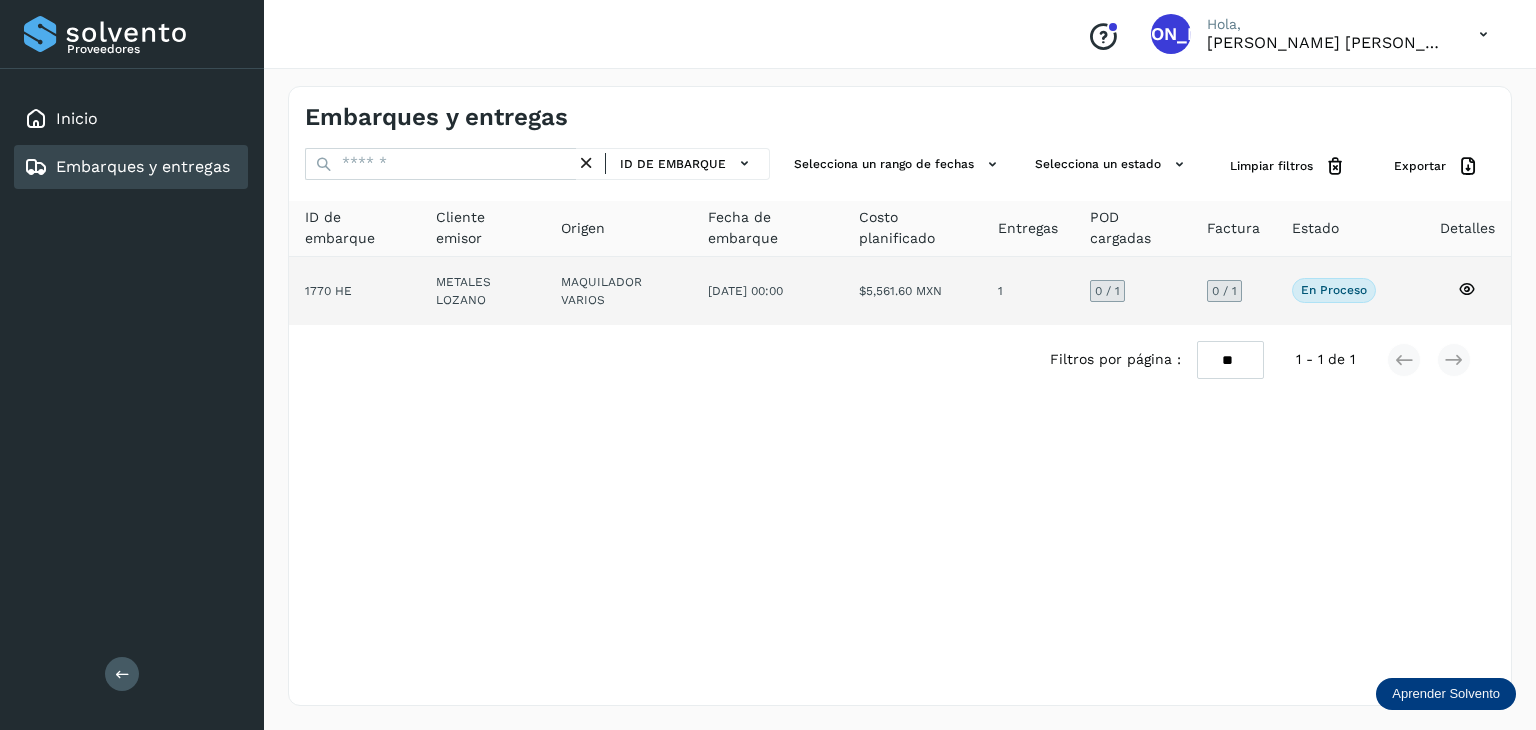 click 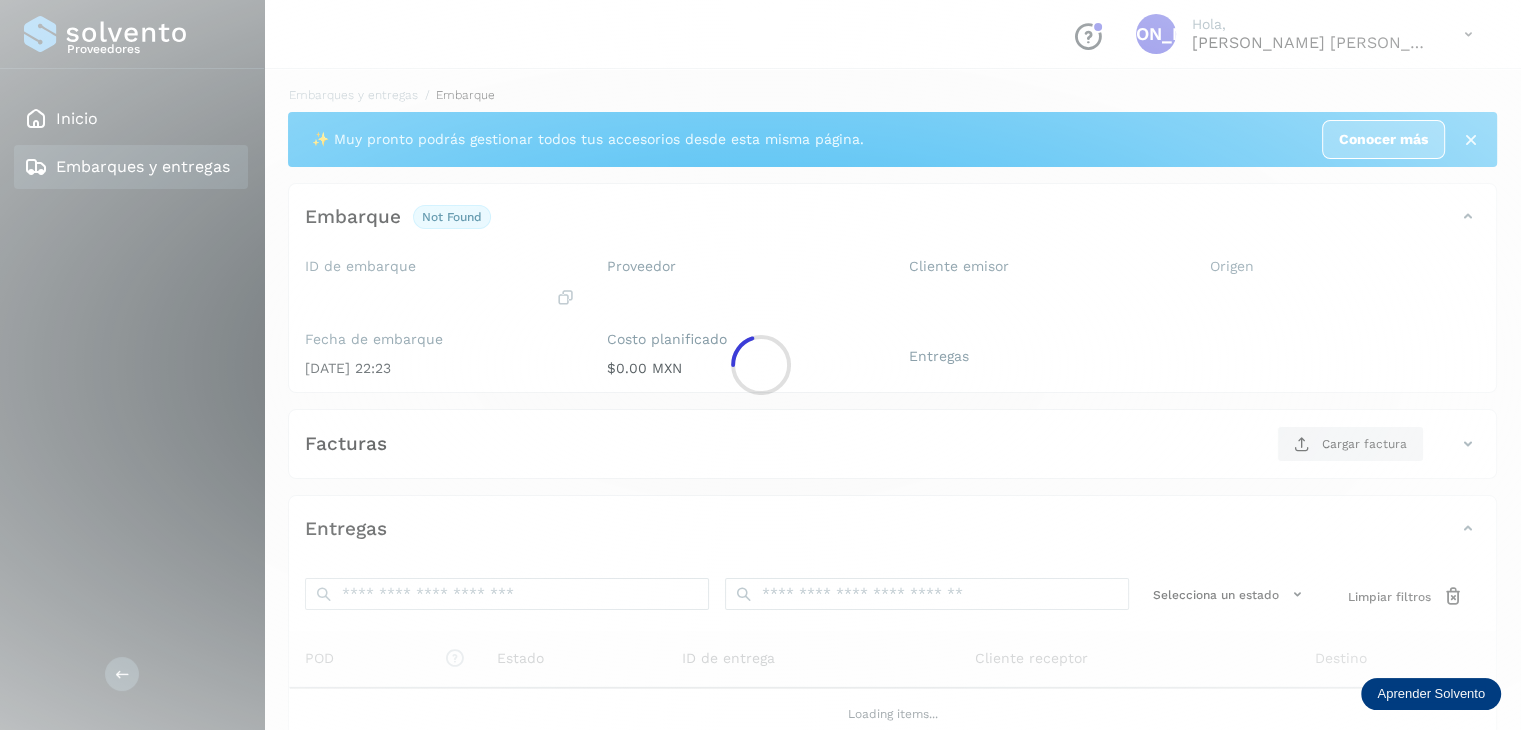 click 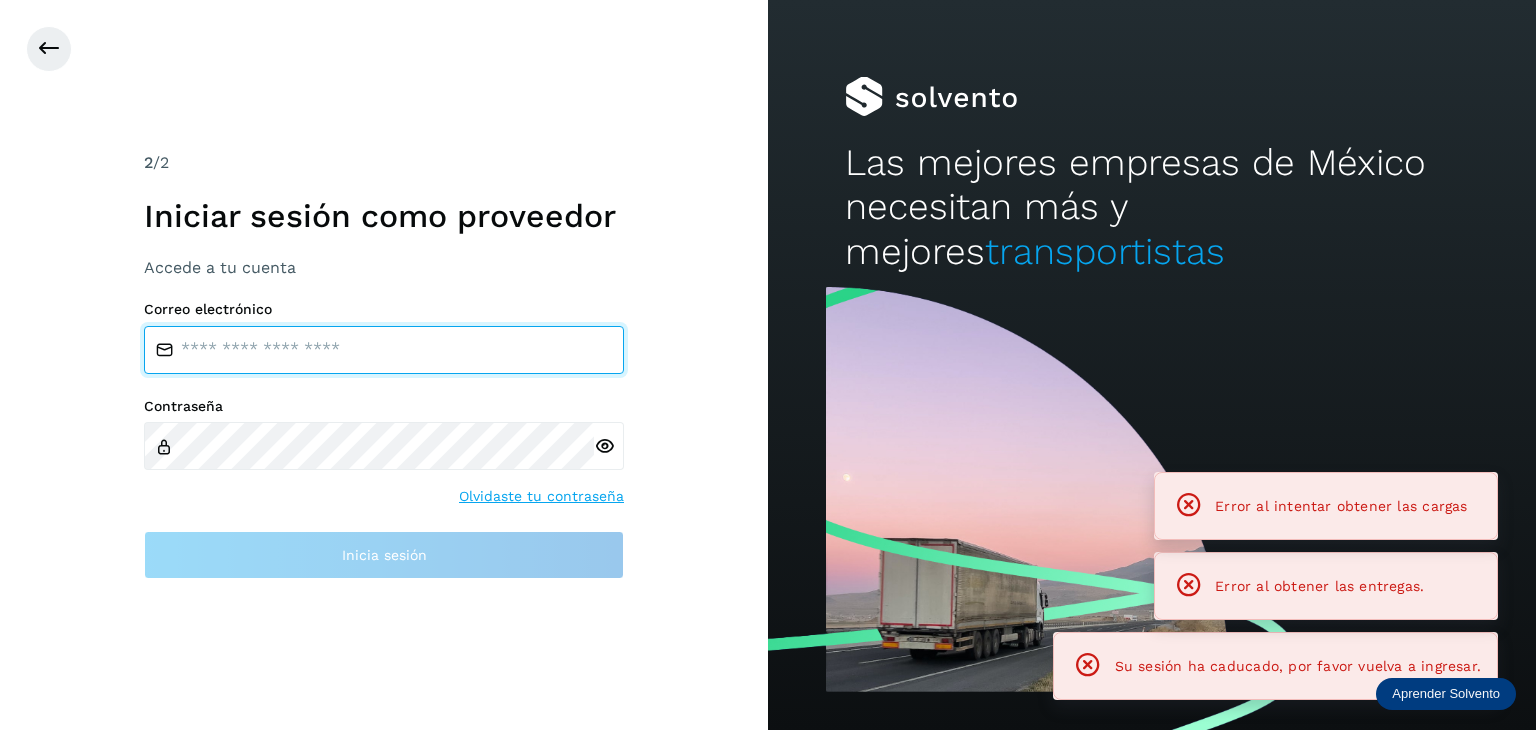 type on "**********" 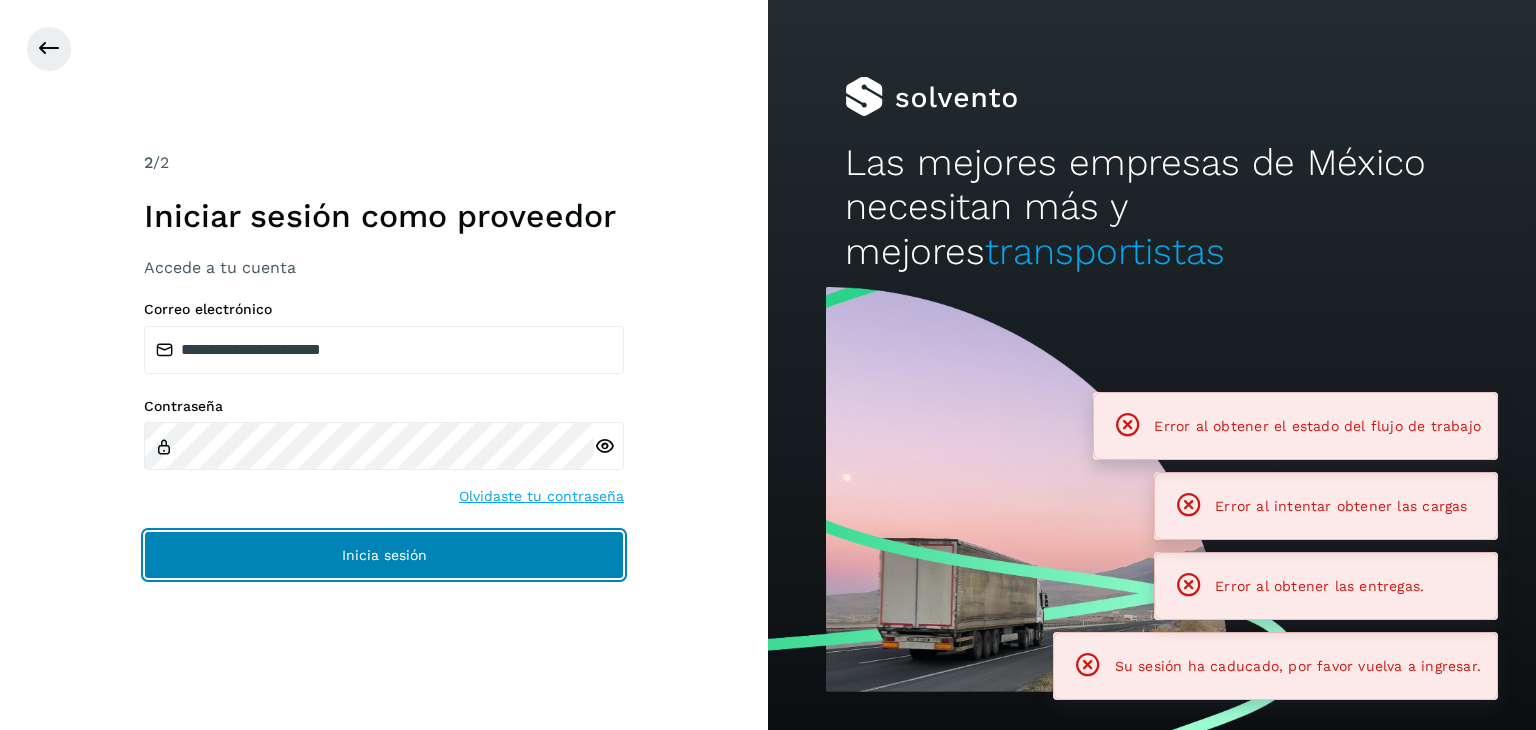 click on "Inicia sesión" at bounding box center (384, 555) 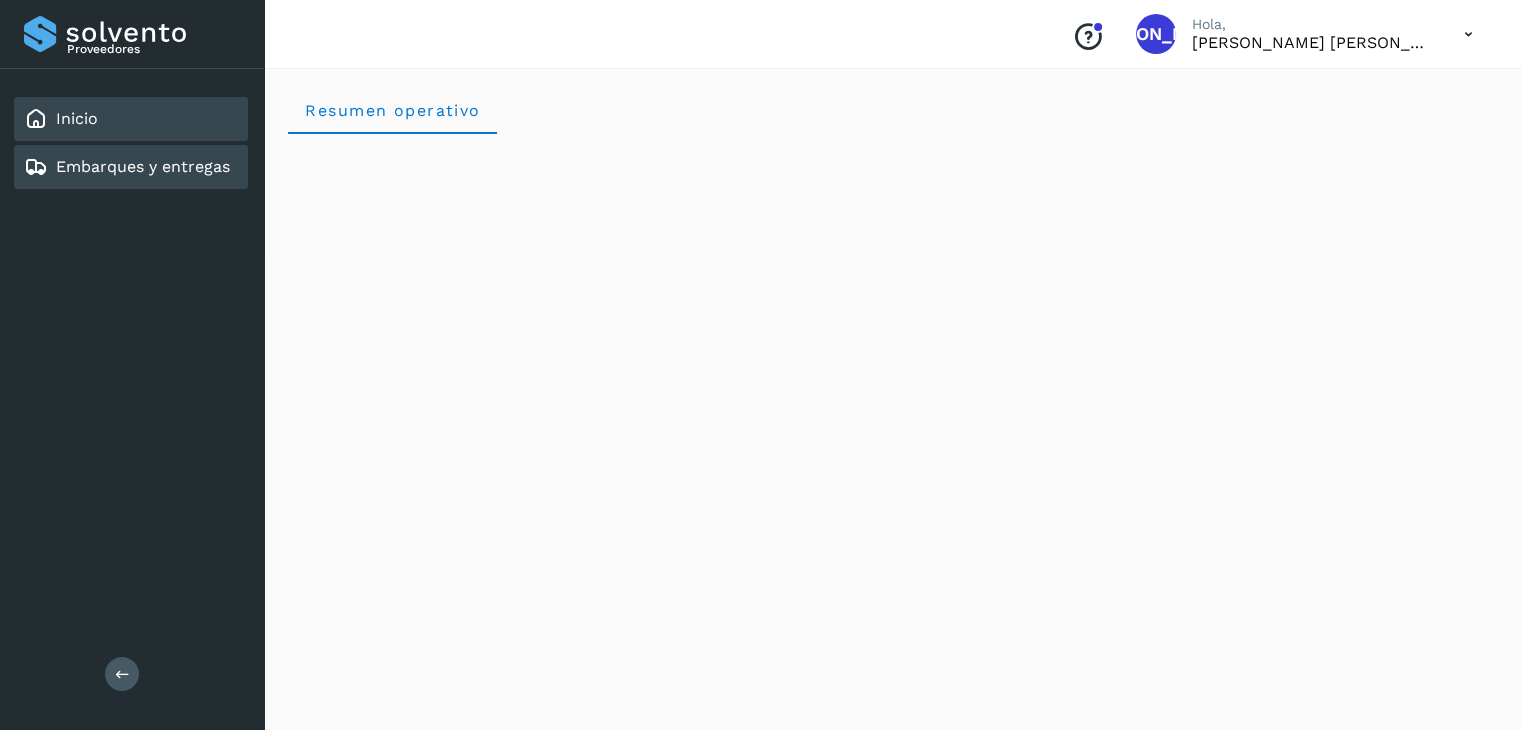 click on "Embarques y entregas" at bounding box center [143, 166] 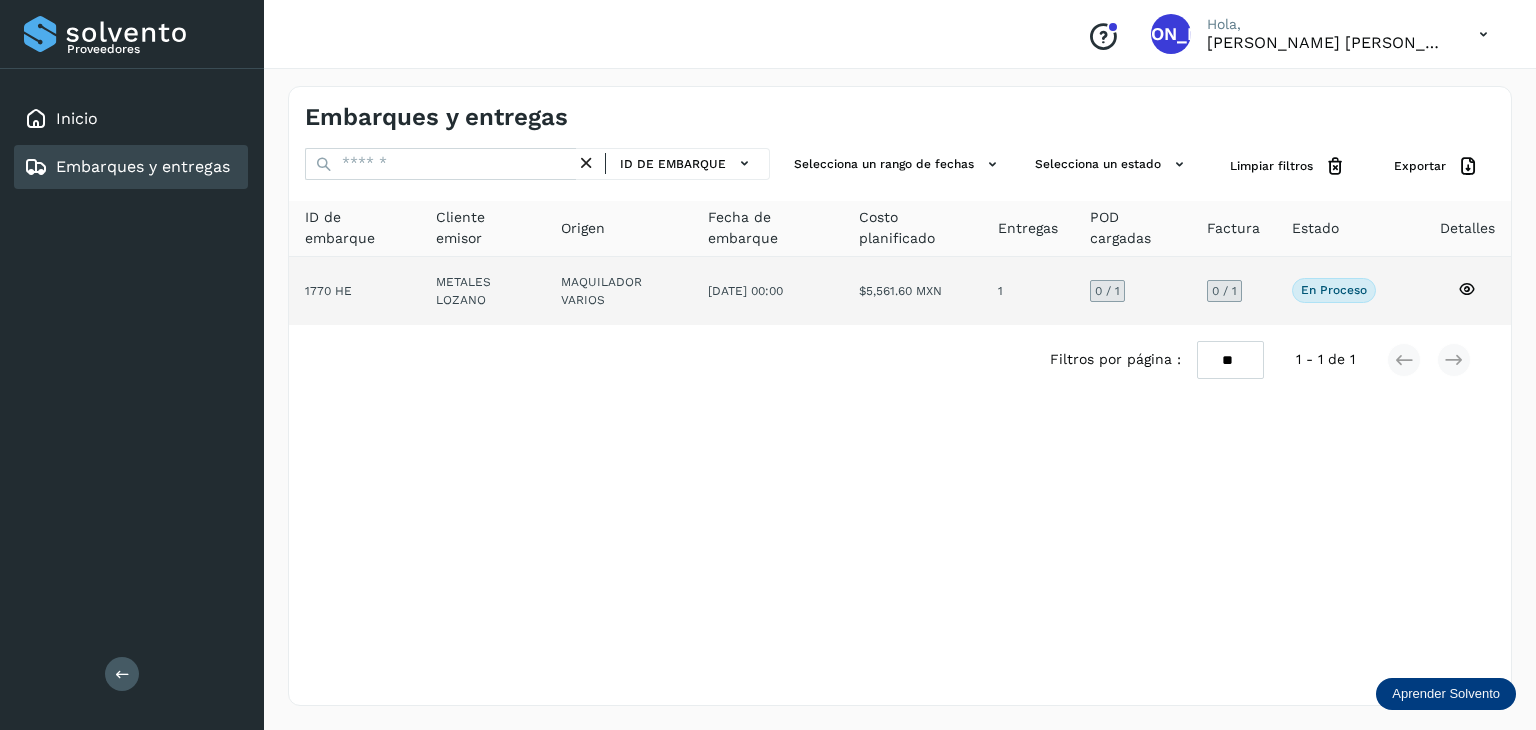 click 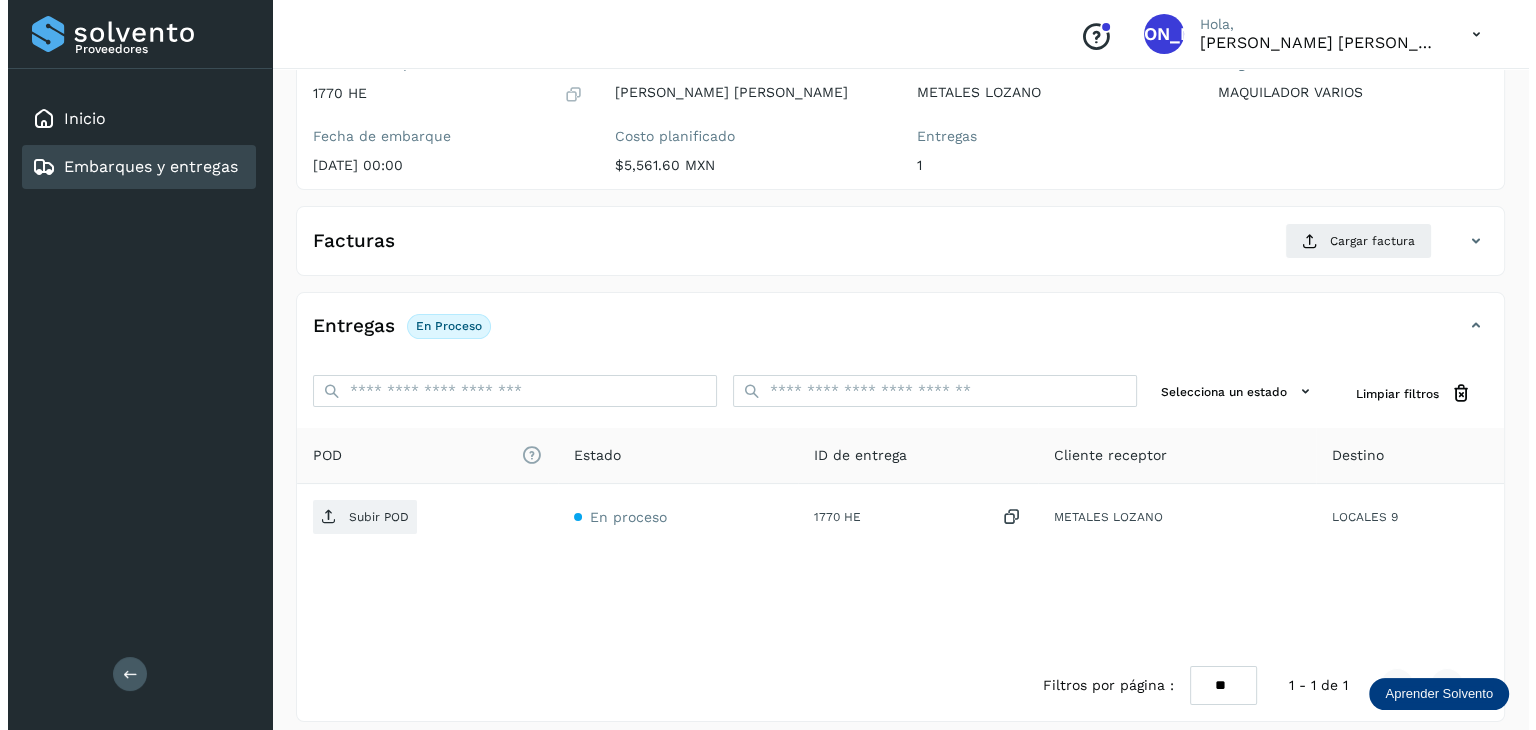 scroll, scrollTop: 217, scrollLeft: 0, axis: vertical 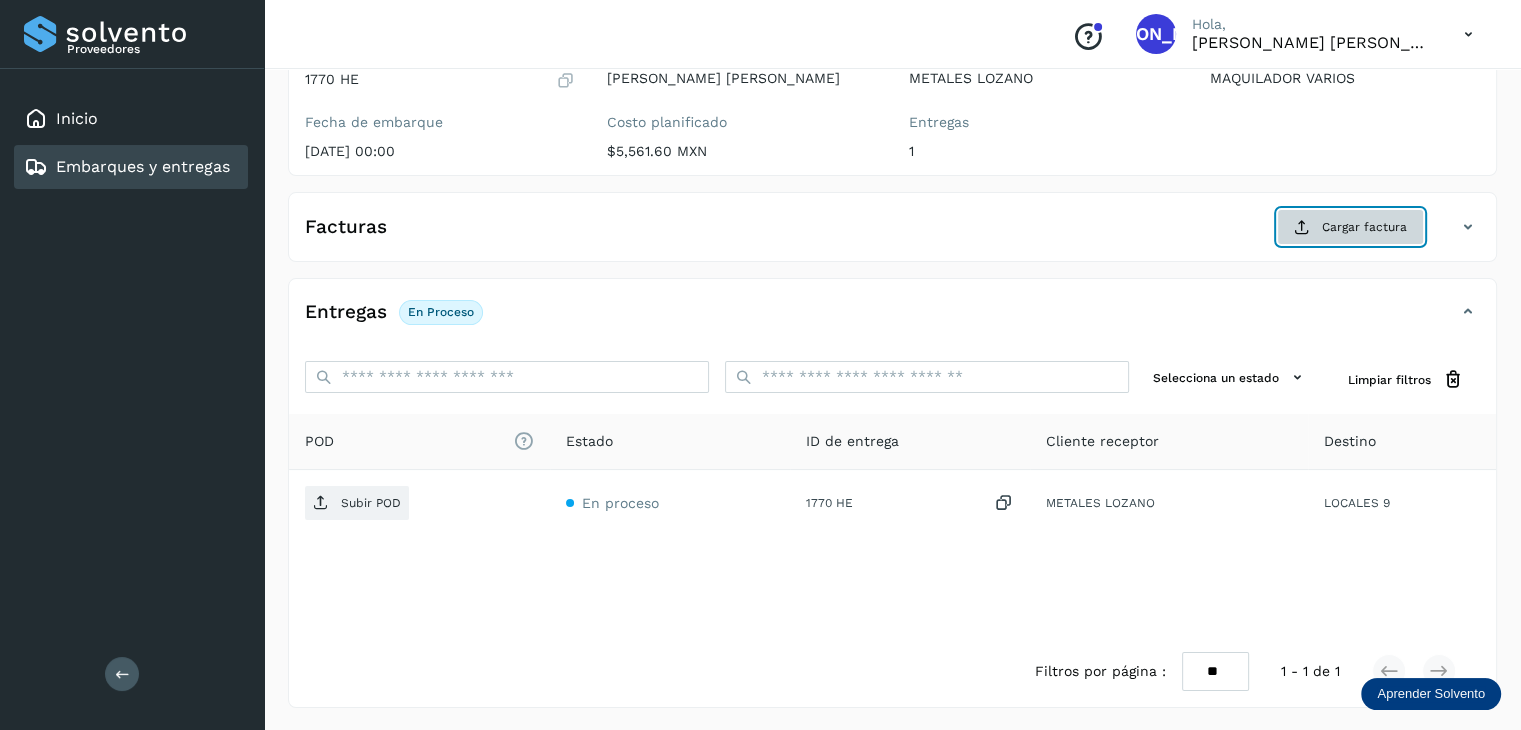 click at bounding box center [1302, 227] 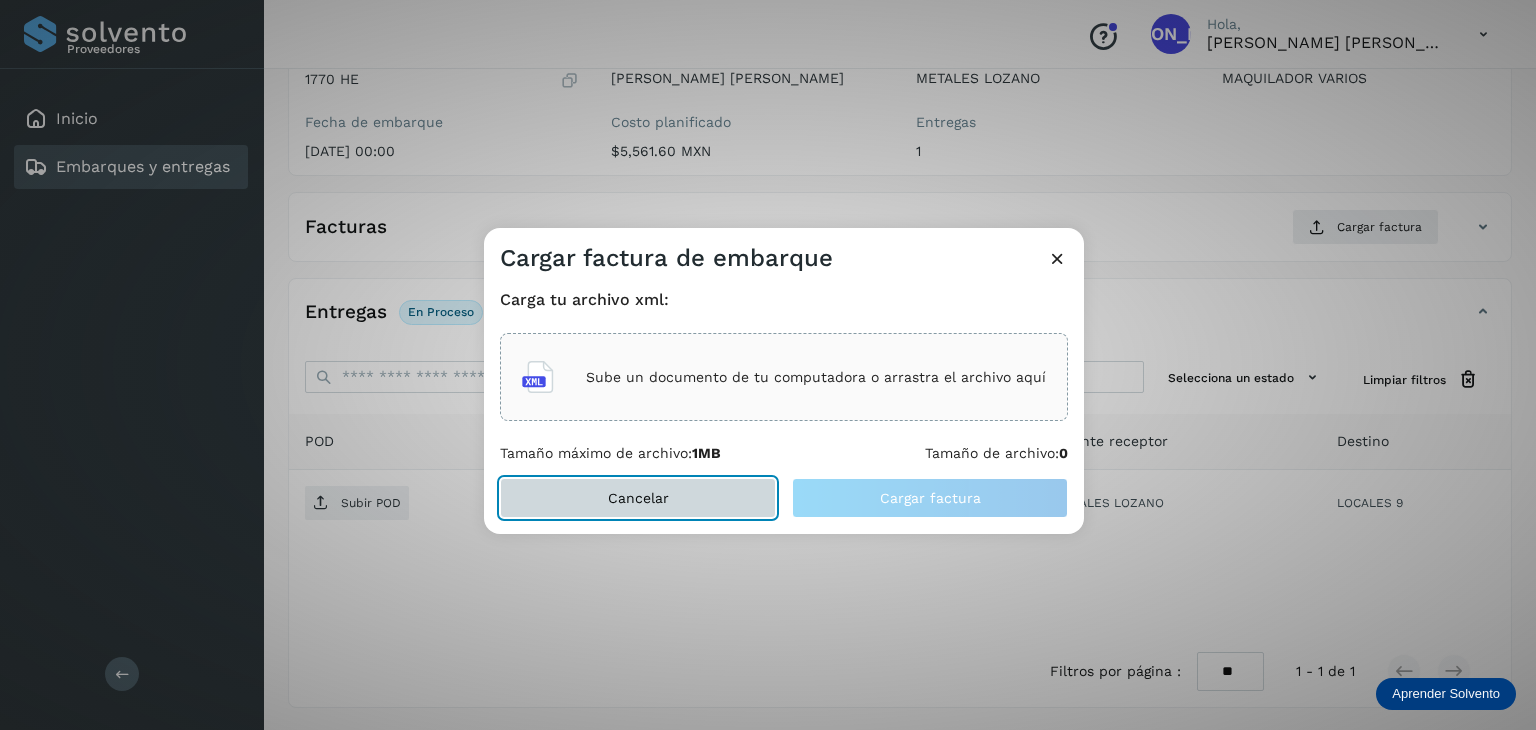 click on "Cancelar" 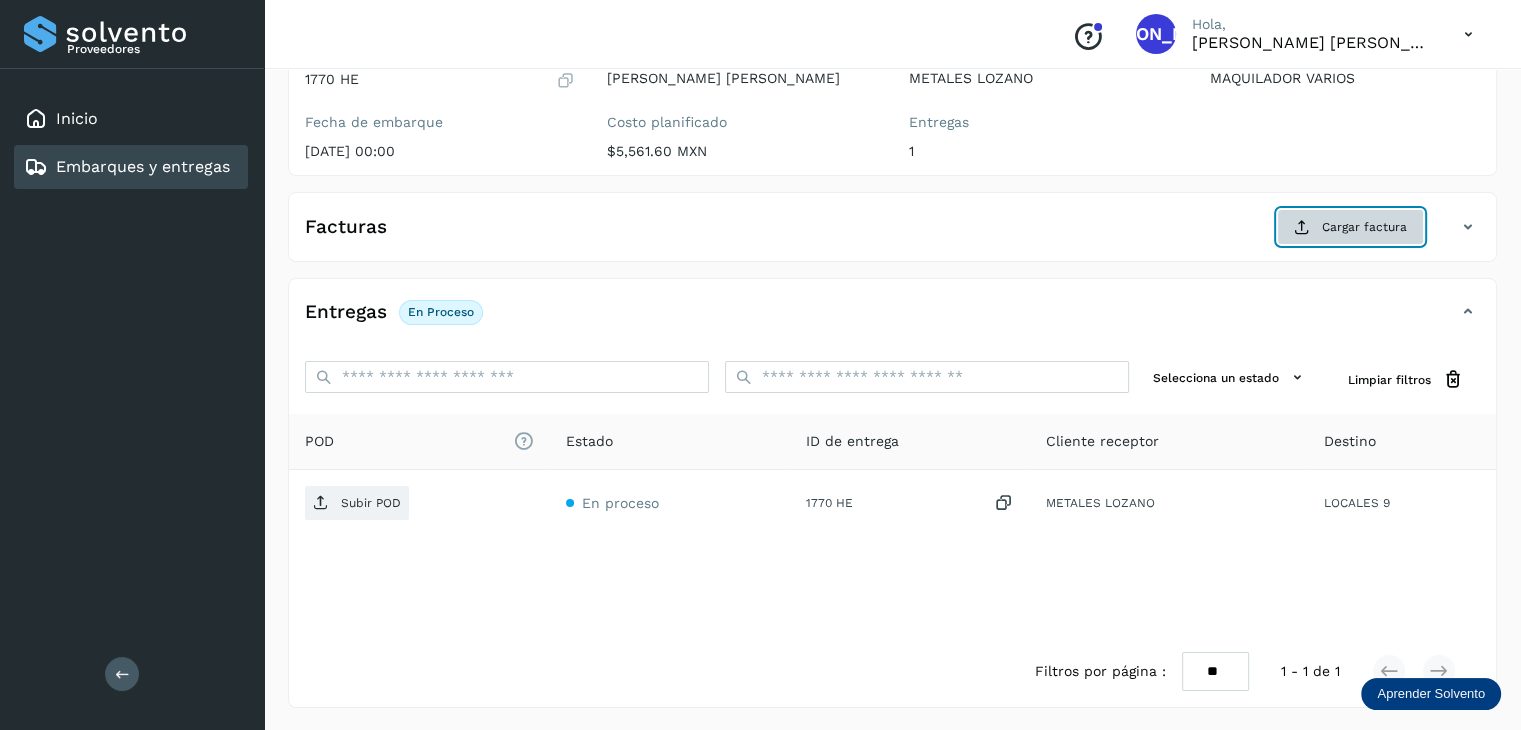 click on "Cargar factura" at bounding box center (1350, 227) 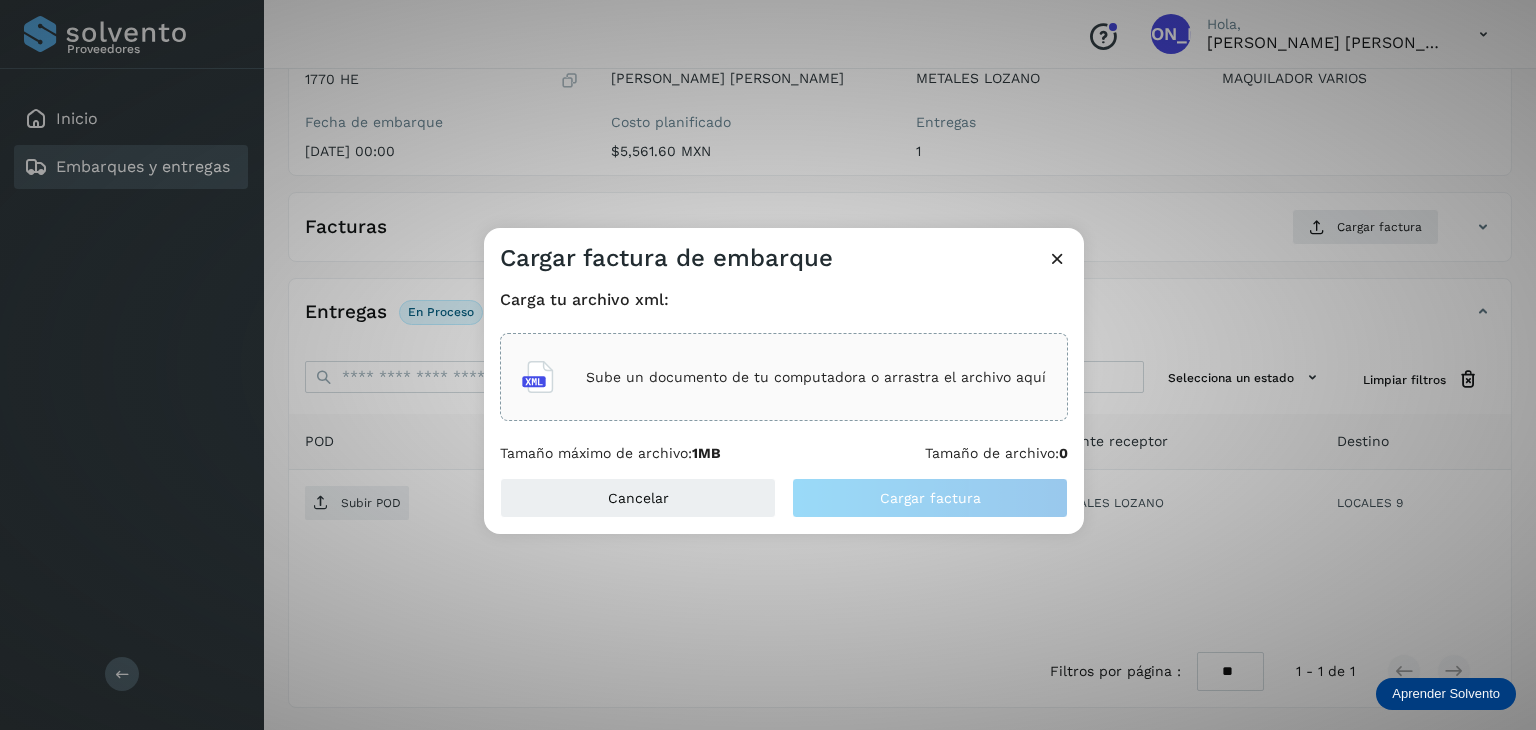 click on "Sube un documento de tu computadora o arrastra el archivo aquí" at bounding box center [816, 377] 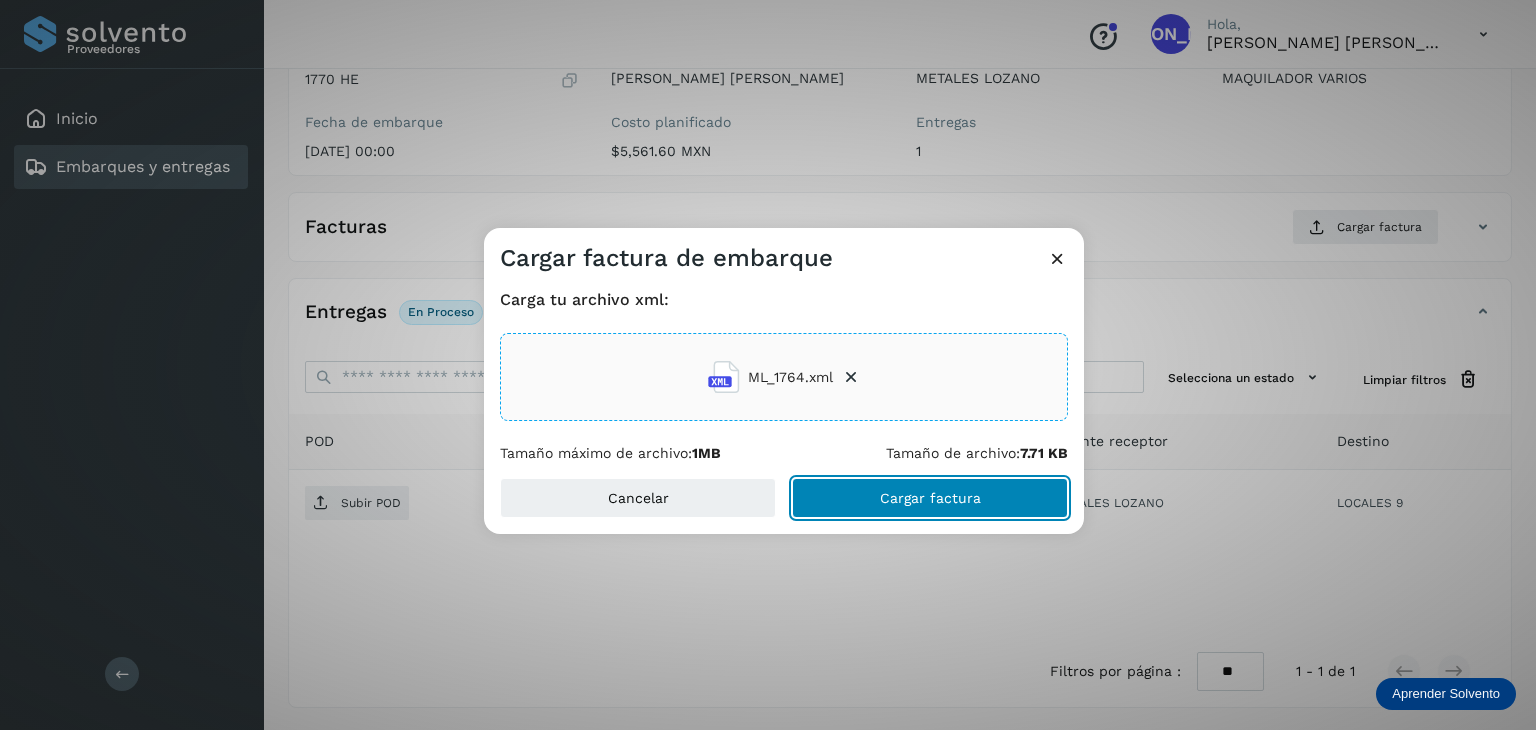 click on "Cargar factura" 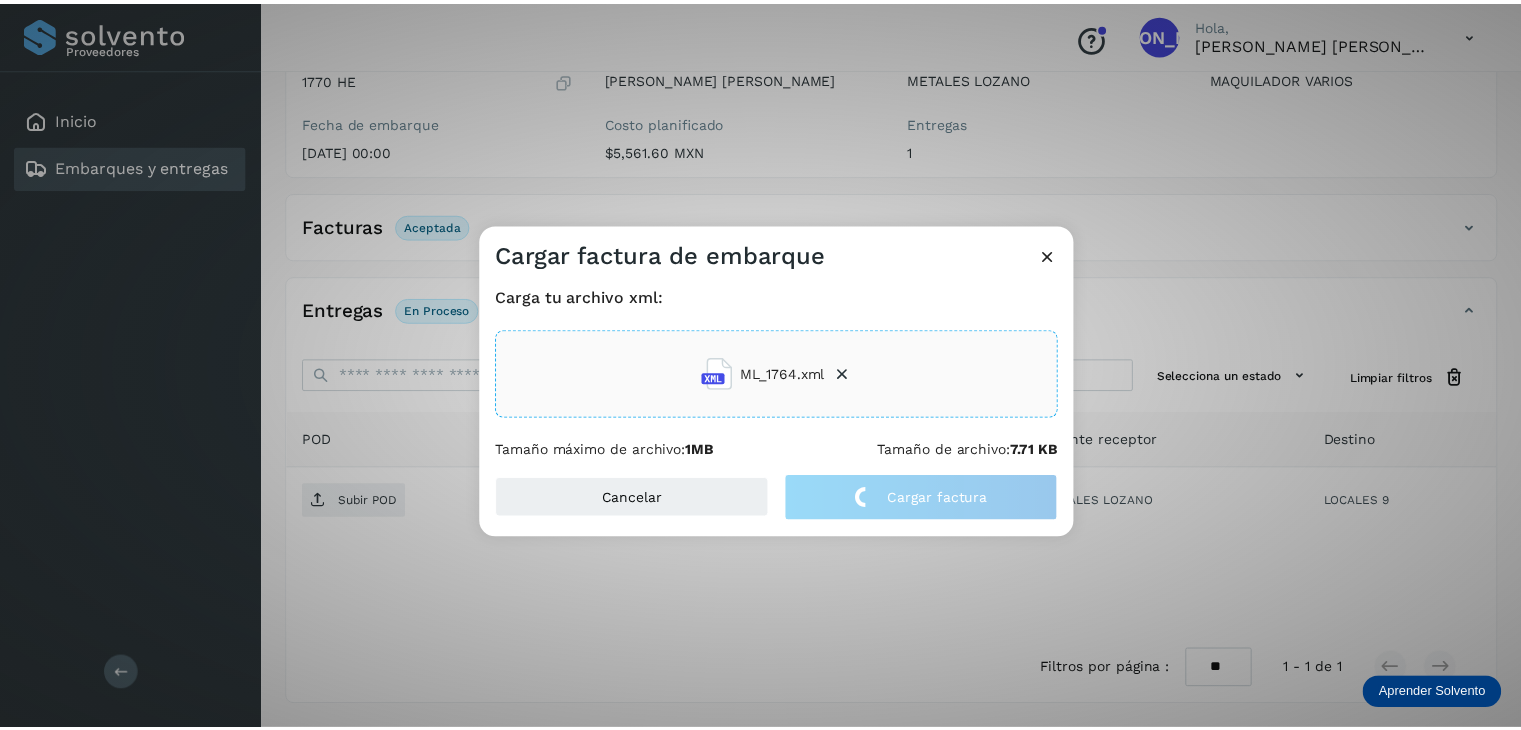 scroll, scrollTop: 216, scrollLeft: 0, axis: vertical 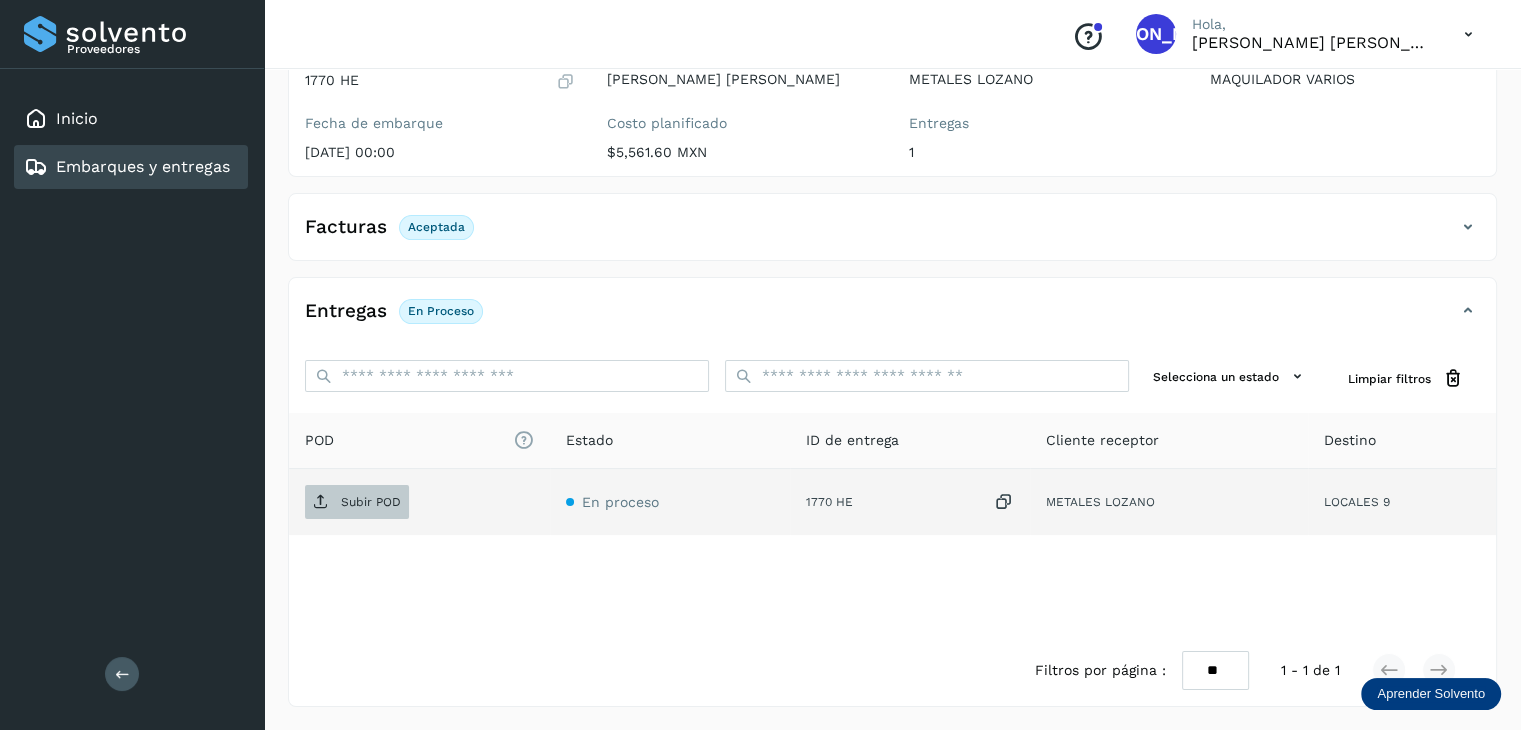 click on "Subir POD" at bounding box center [357, 502] 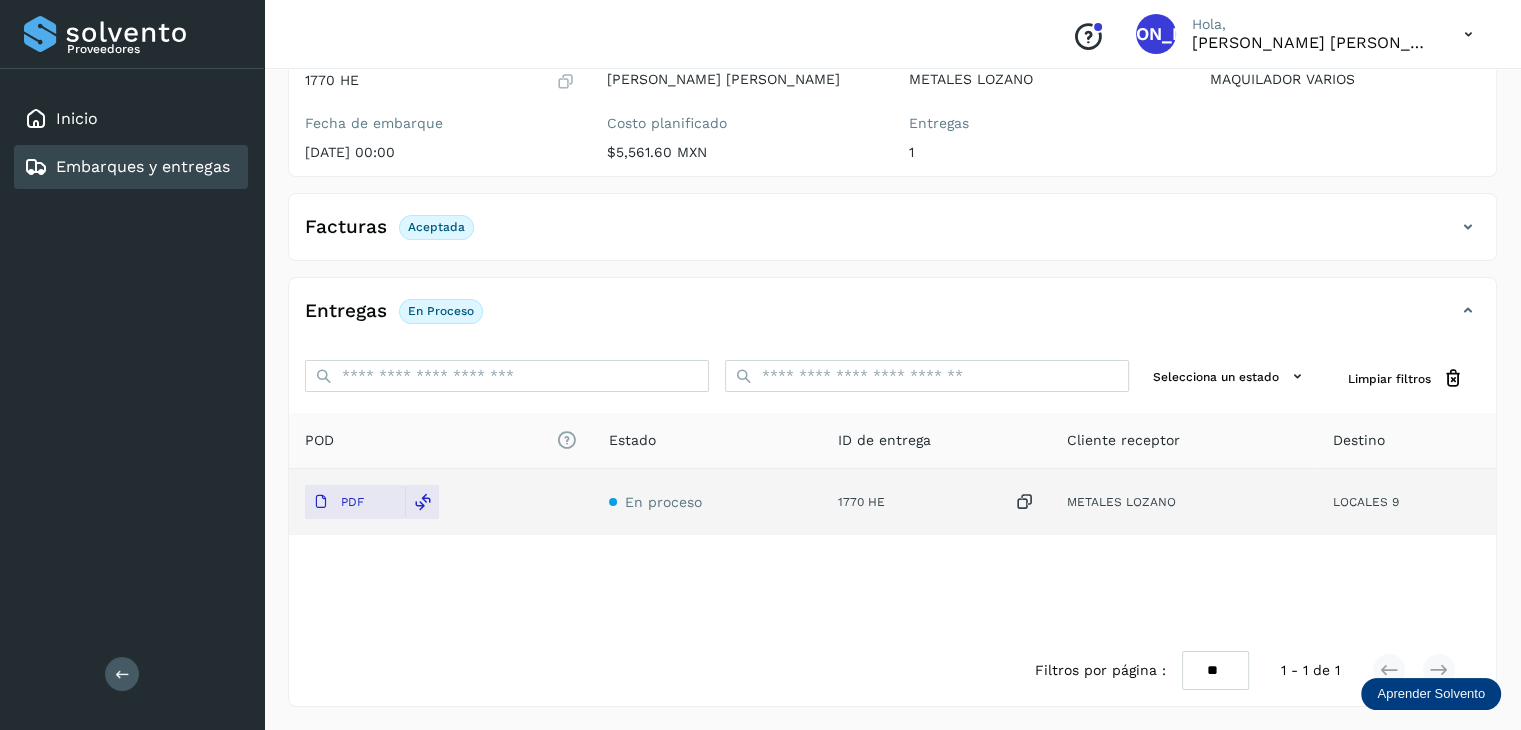 scroll, scrollTop: 0, scrollLeft: 0, axis: both 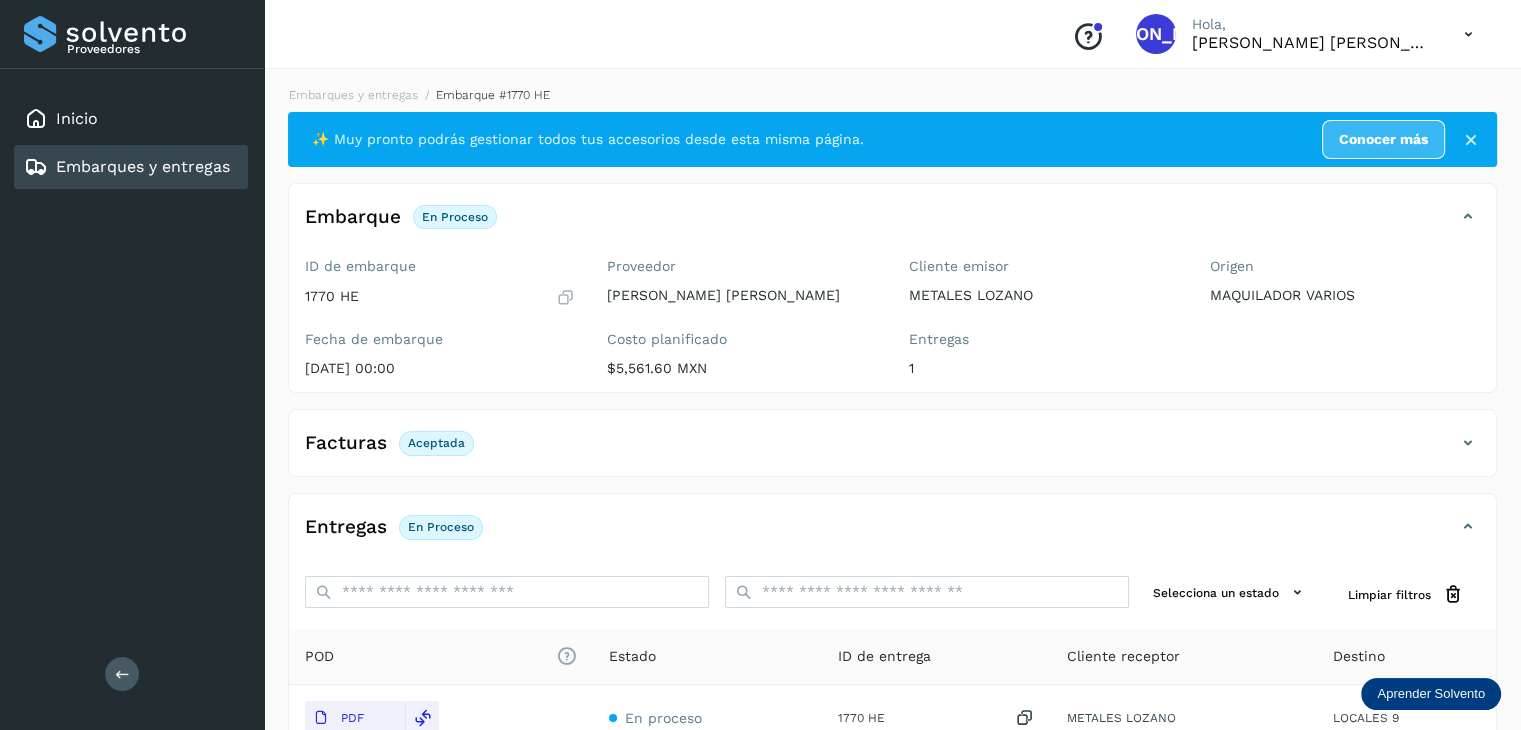 click on "Embarques y entregas" 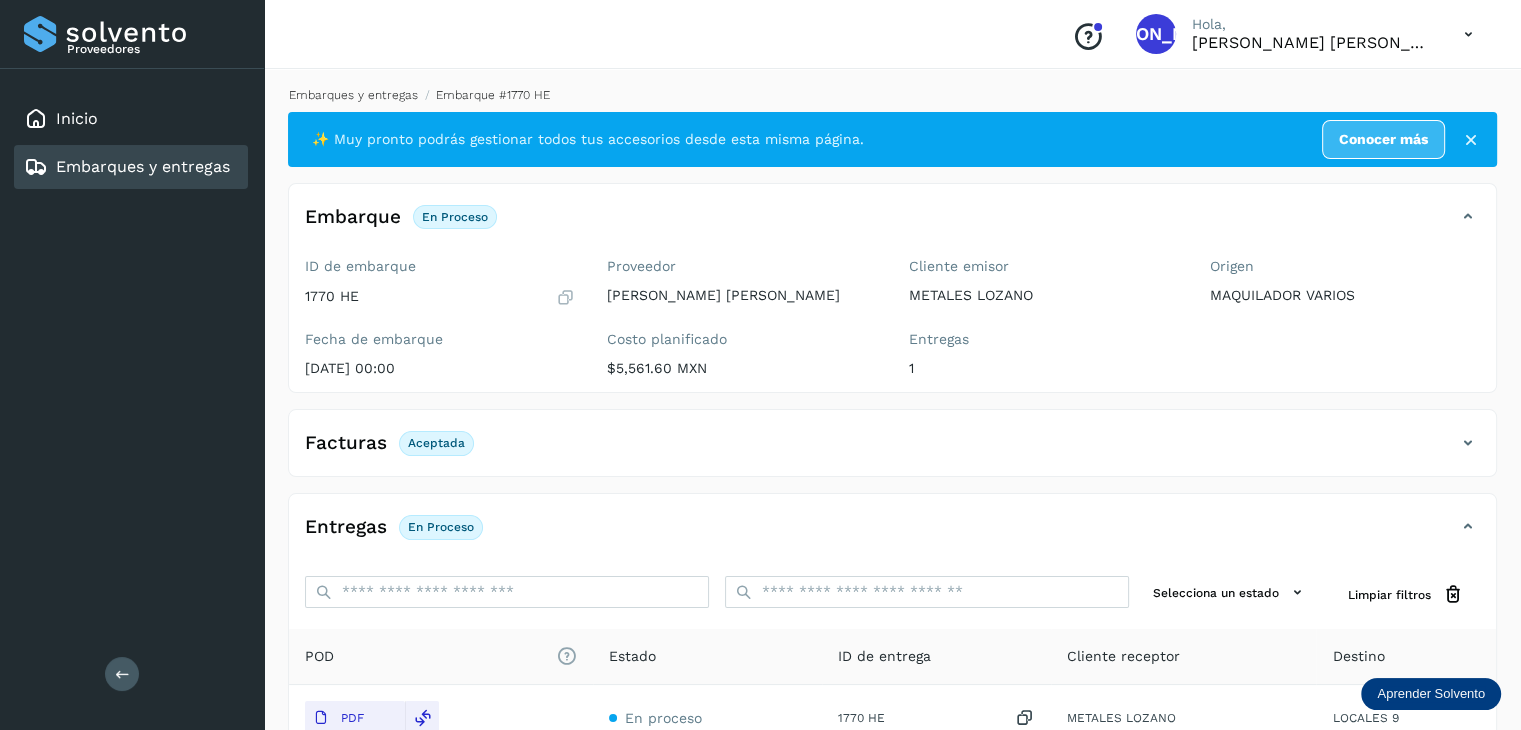 click on "Embarques y entregas" at bounding box center (353, 95) 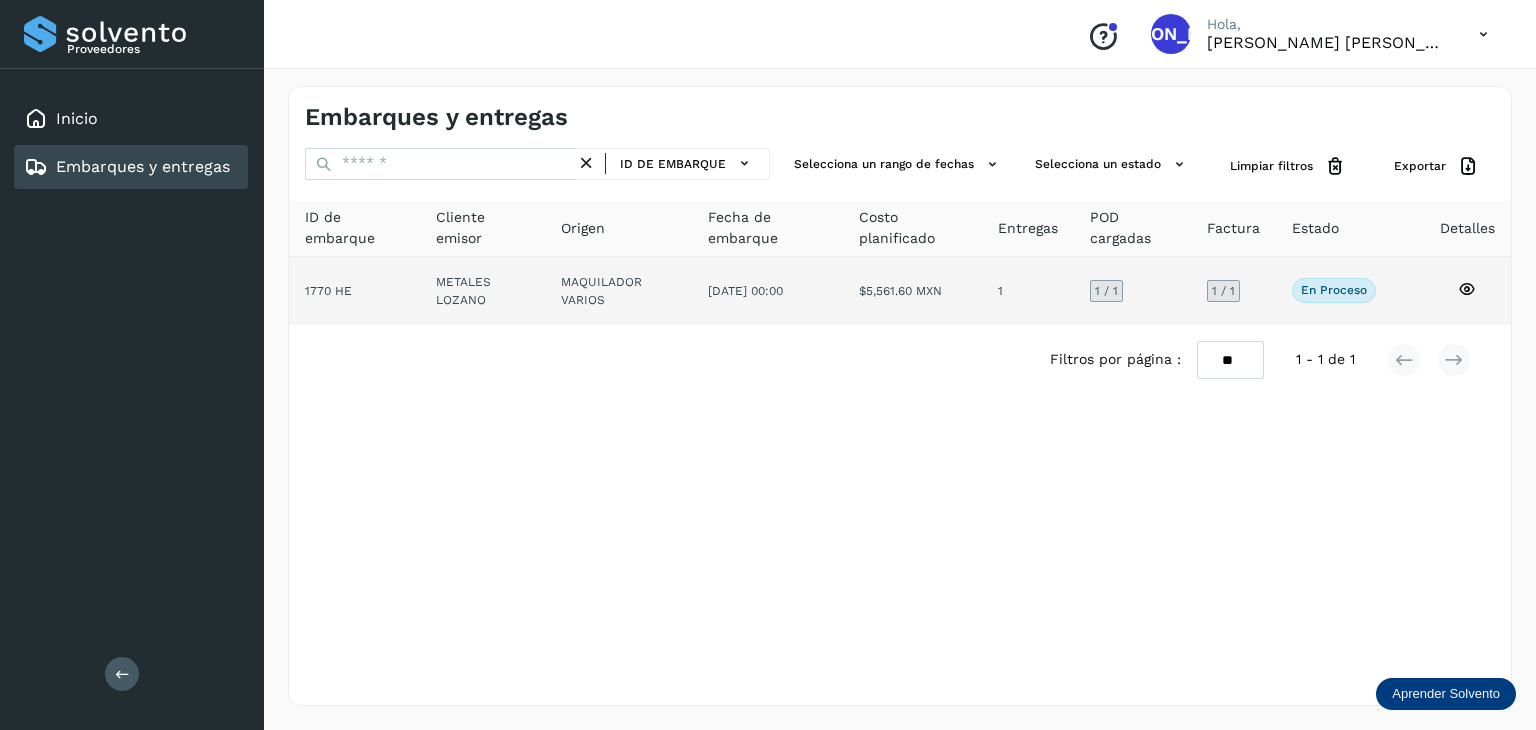click on "1770 HE" 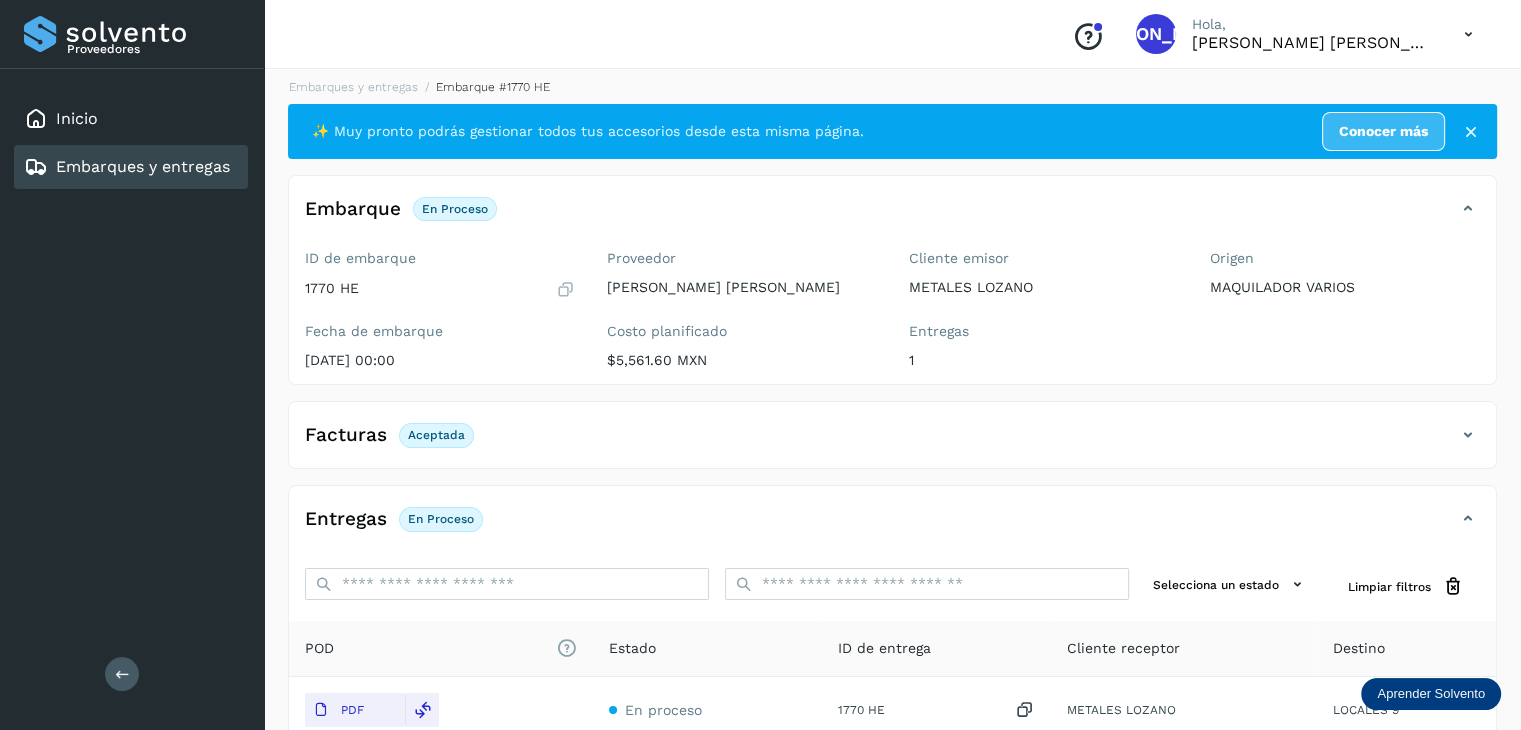 scroll, scrollTop: 0, scrollLeft: 0, axis: both 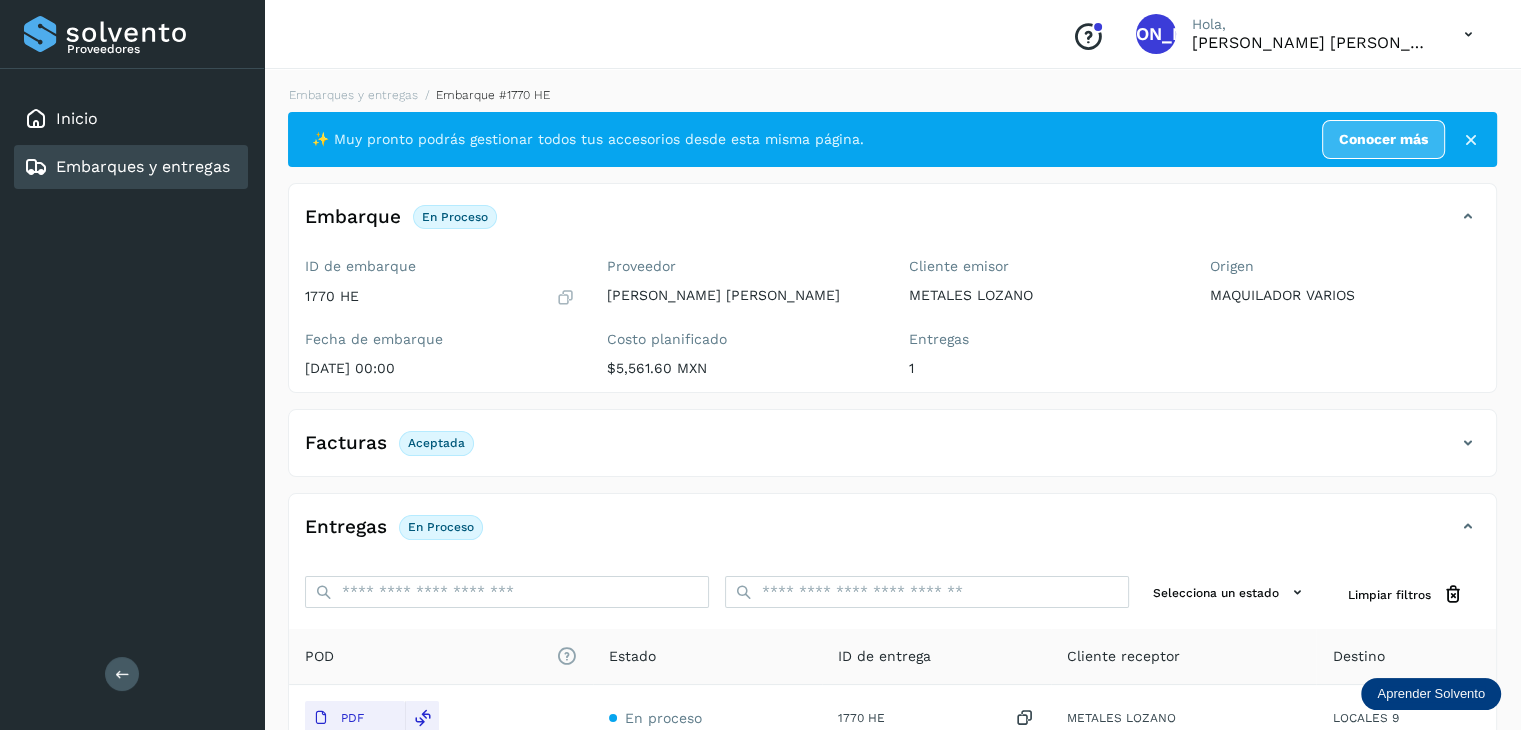 click at bounding box center (1471, 140) 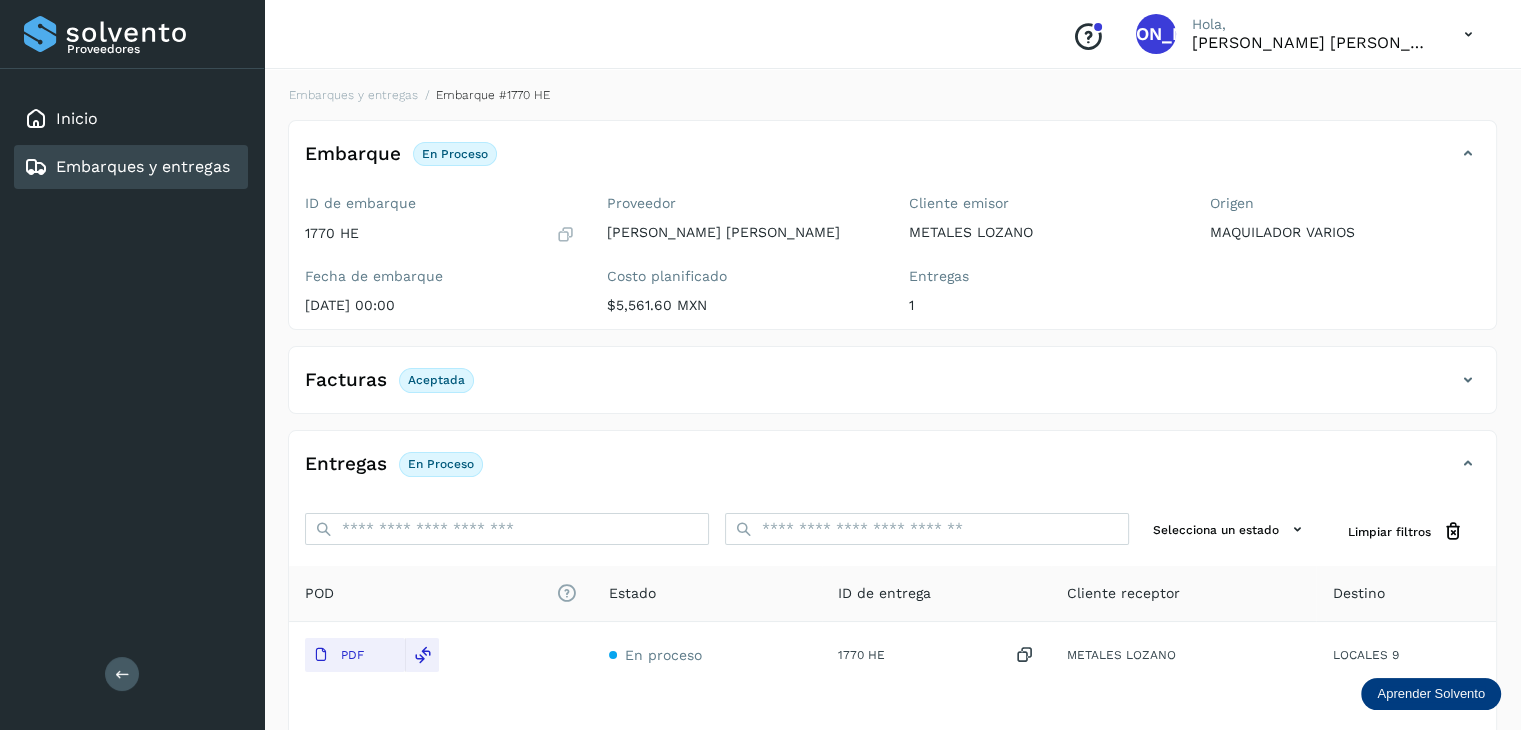 scroll, scrollTop: 152, scrollLeft: 0, axis: vertical 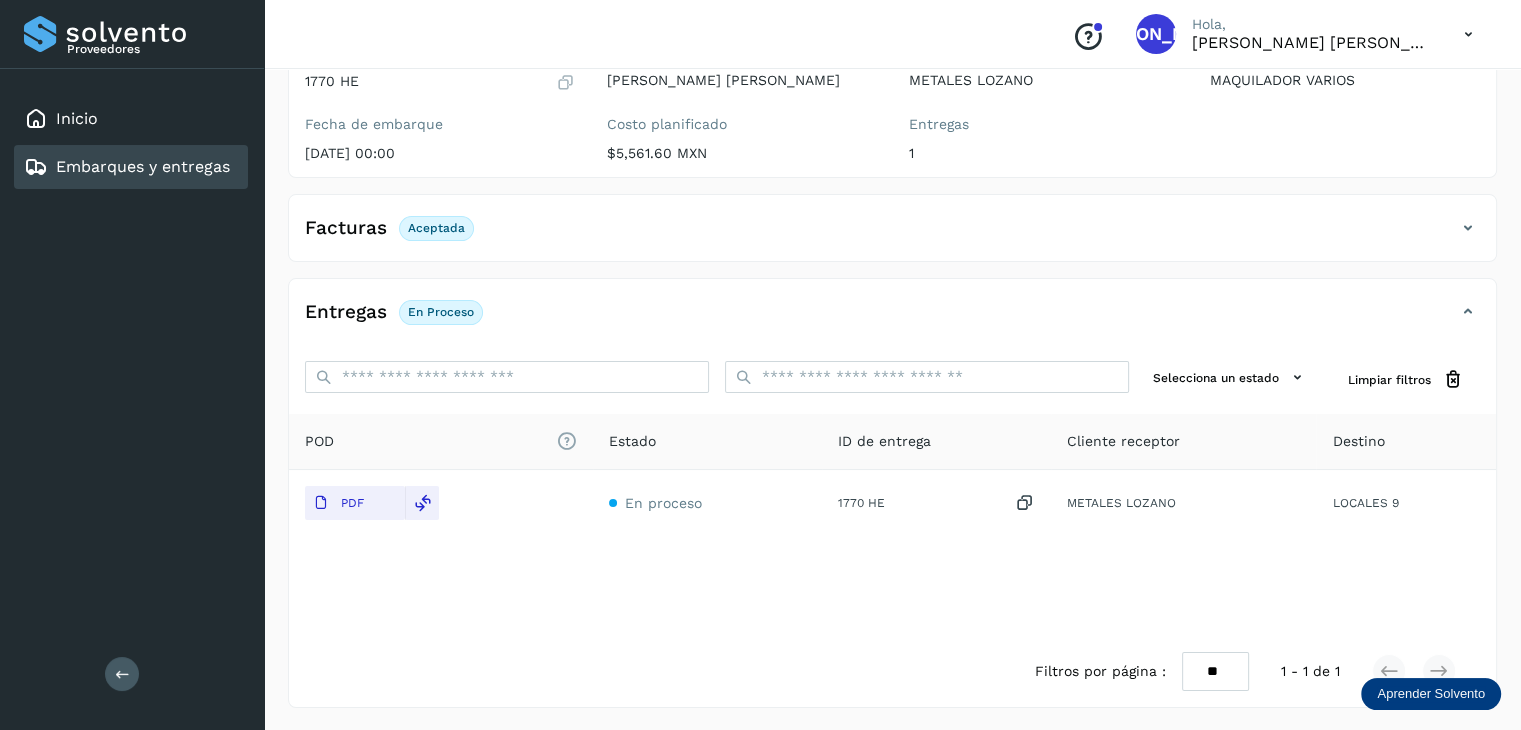 drag, startPoint x: 726, startPoint y: 150, endPoint x: 356, endPoint y: 118, distance: 371.3812 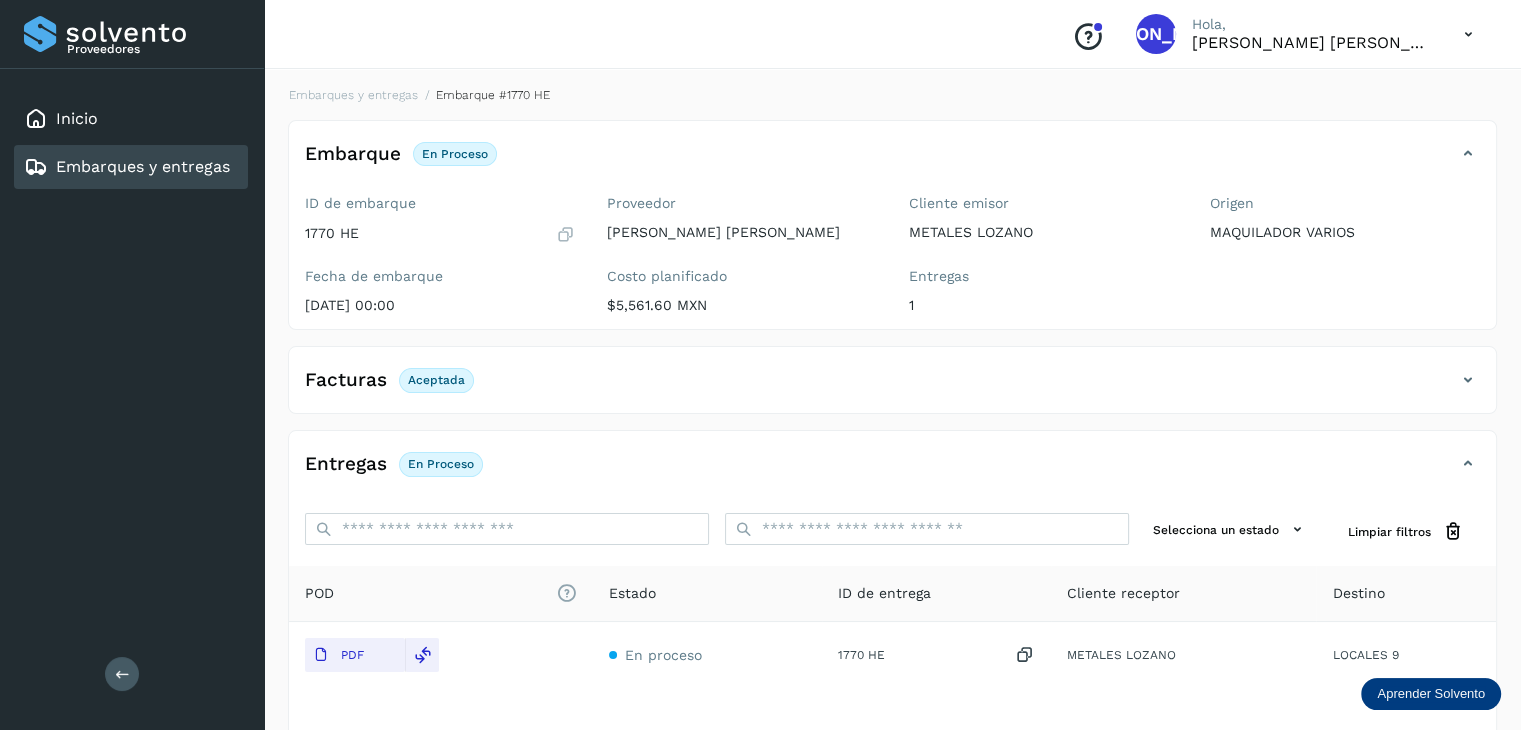click on "Embarques y entregas Embarque #1770 HE" at bounding box center (886, 95) 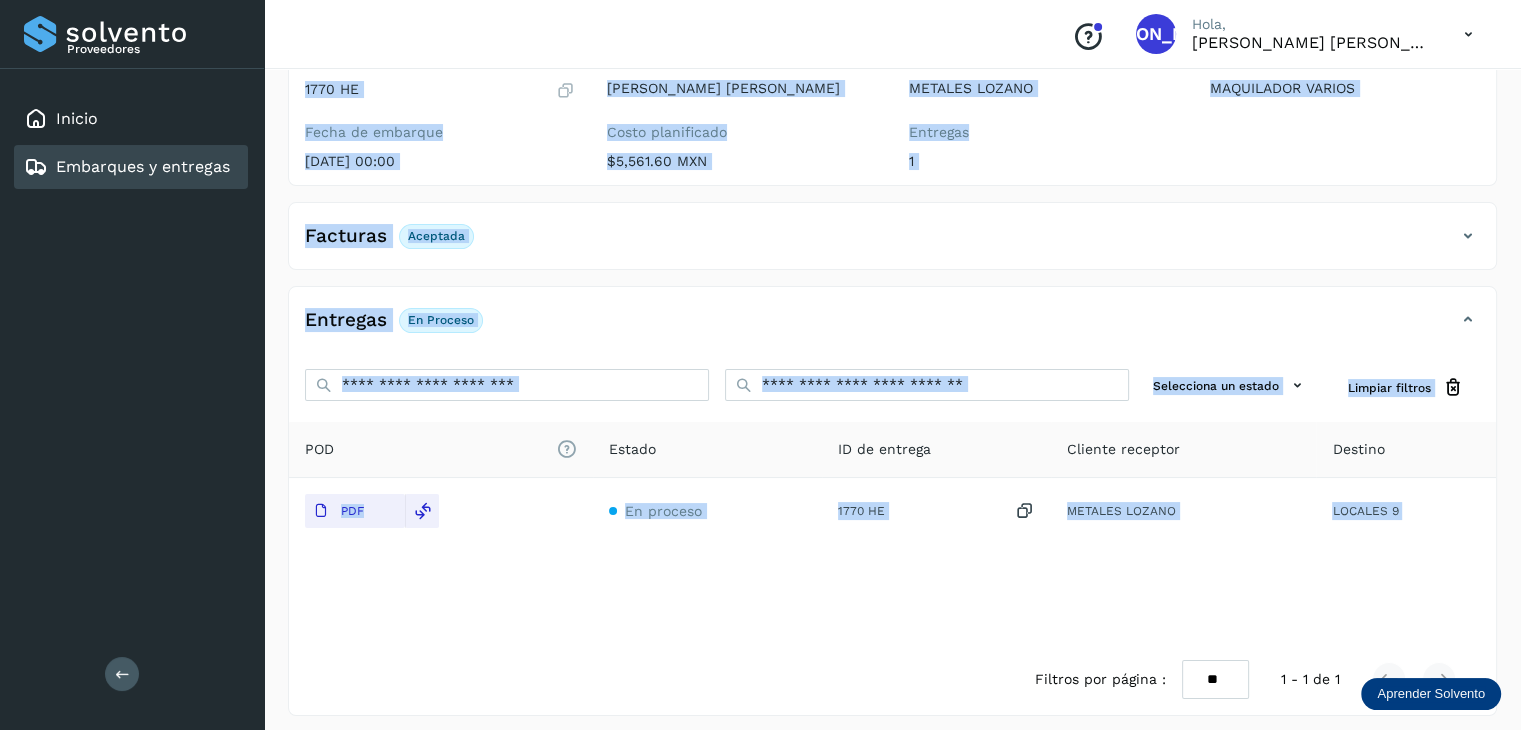 scroll, scrollTop: 152, scrollLeft: 0, axis: vertical 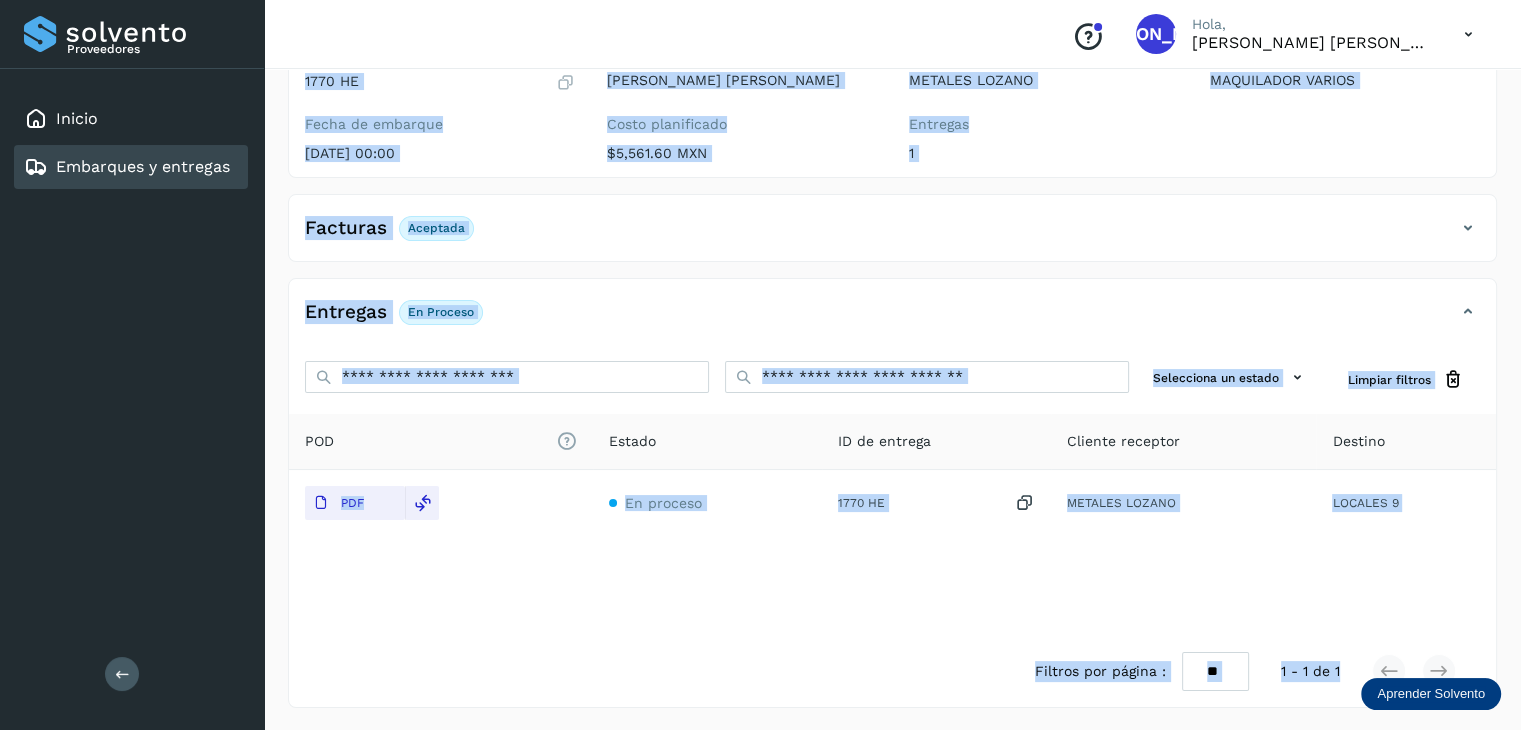 drag, startPoint x: 288, startPoint y: 205, endPoint x: 1463, endPoint y: 632, distance: 1250.1816 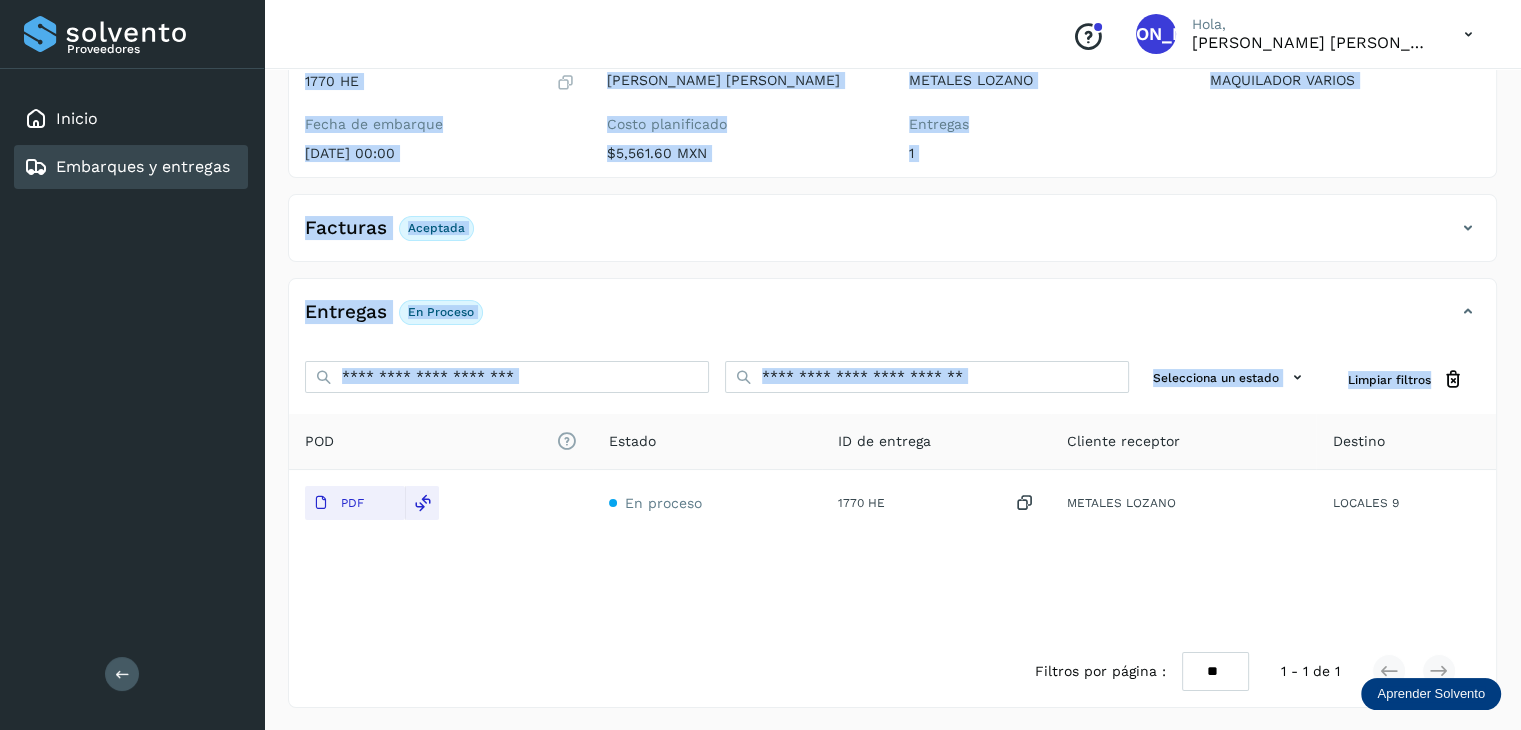 click on "Facturas Aceptada Facturas Estado XML Aceptada" 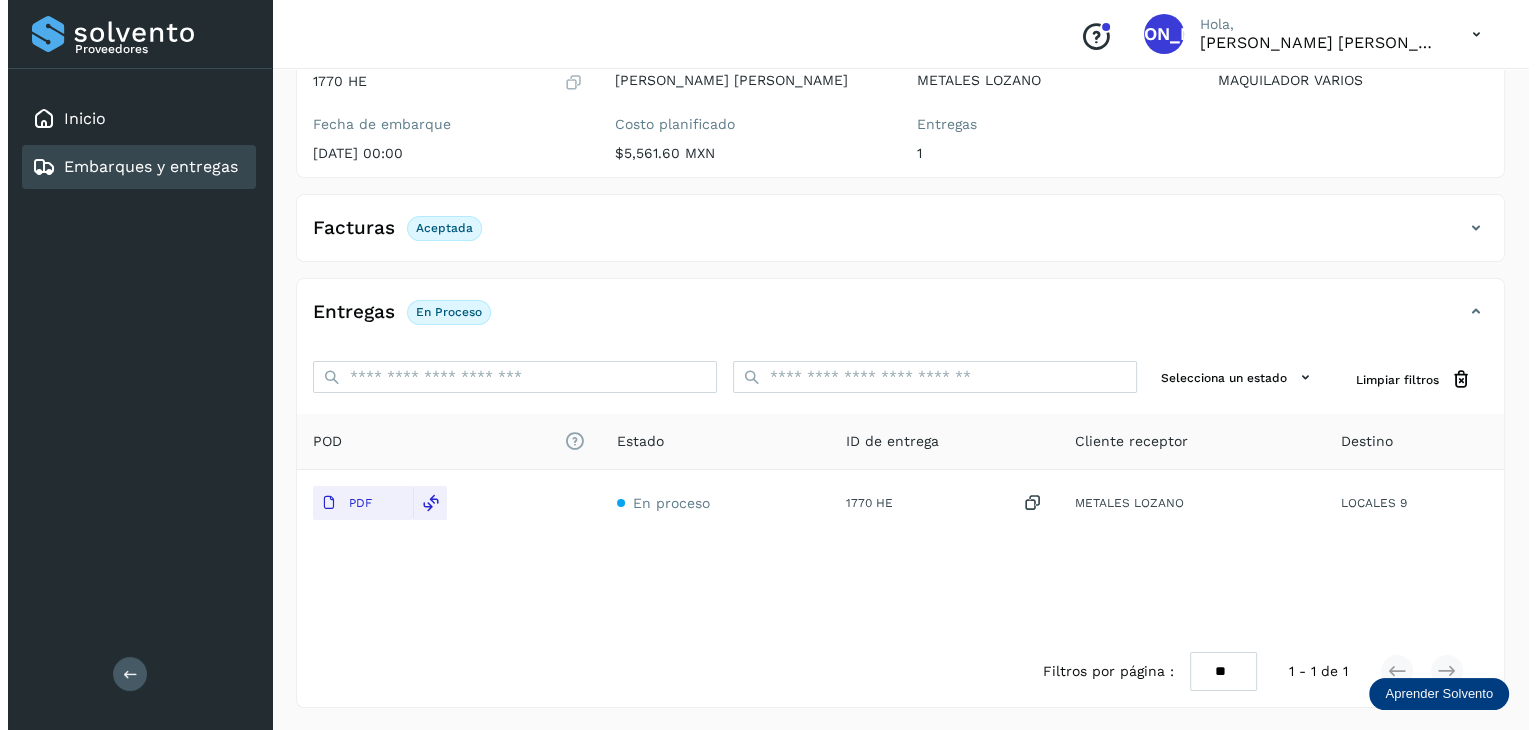 scroll, scrollTop: 0, scrollLeft: 0, axis: both 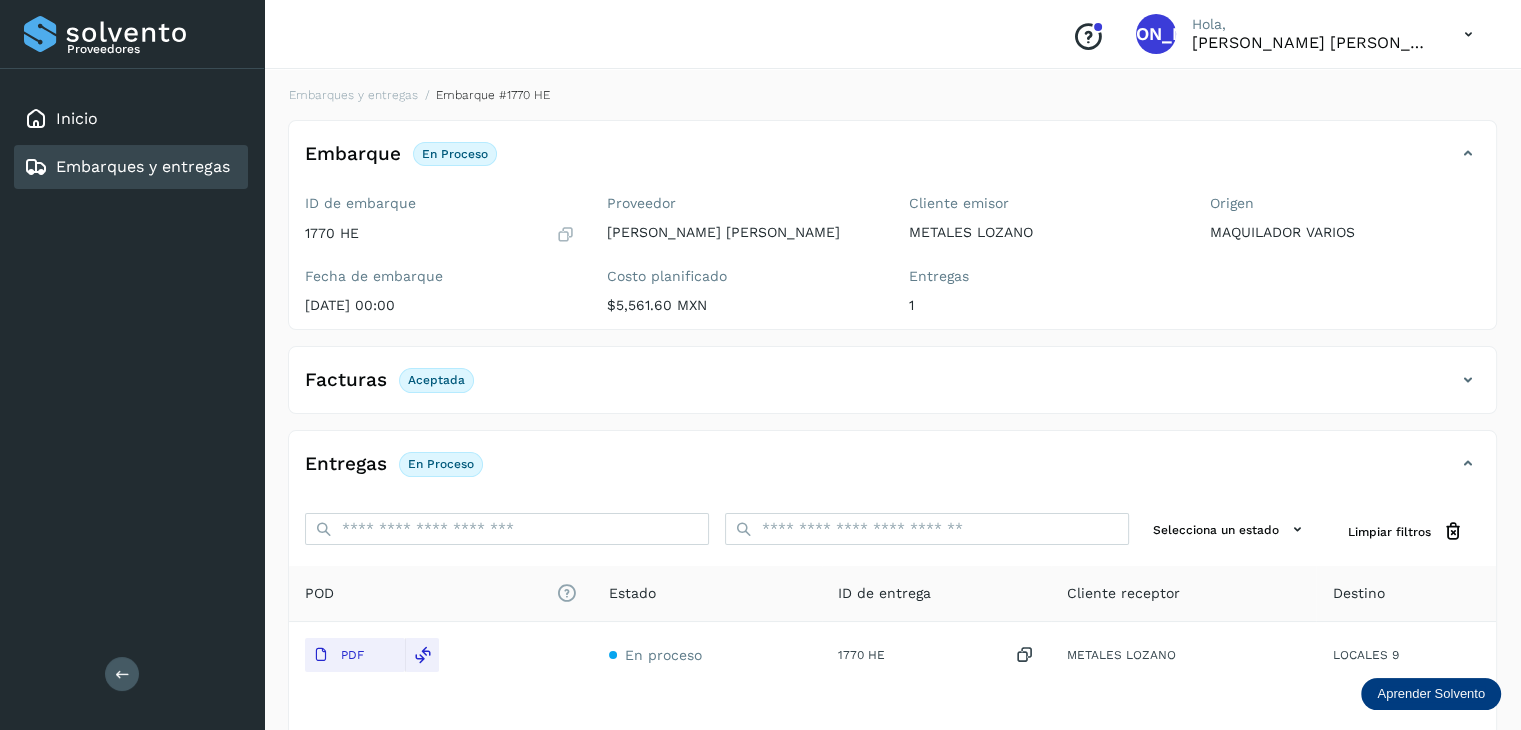 click on "Inicio Embarques y entregas" at bounding box center (132, 143) 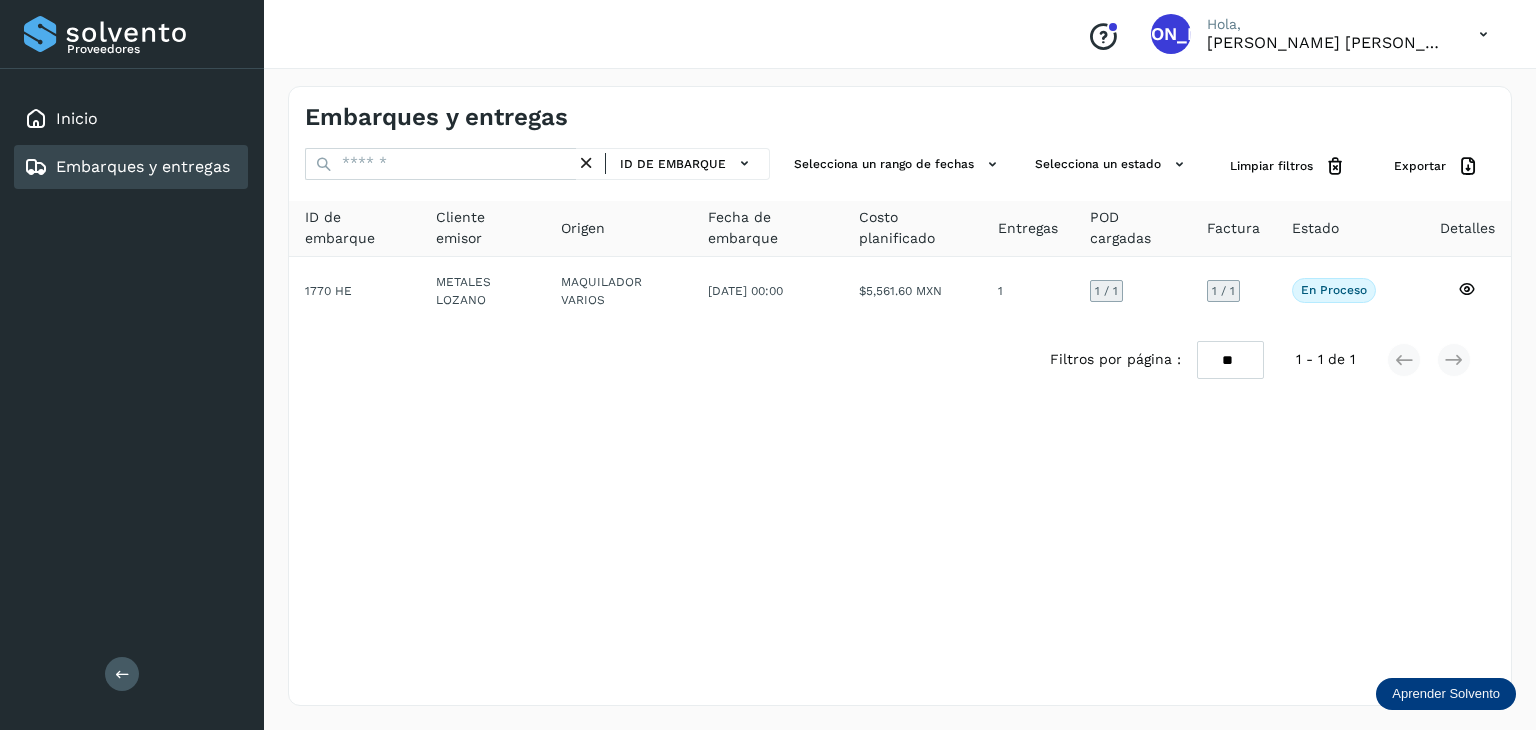 click on "Embarques y entregas" 